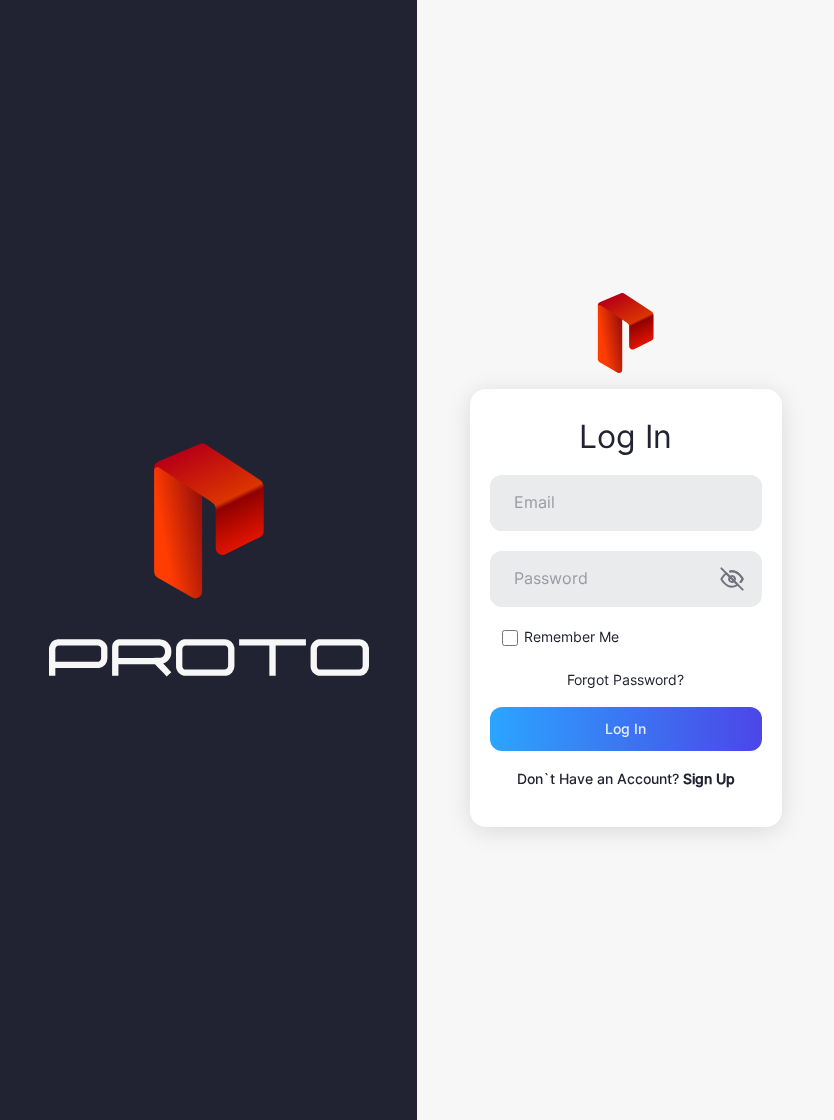 scroll, scrollTop: 0, scrollLeft: 0, axis: both 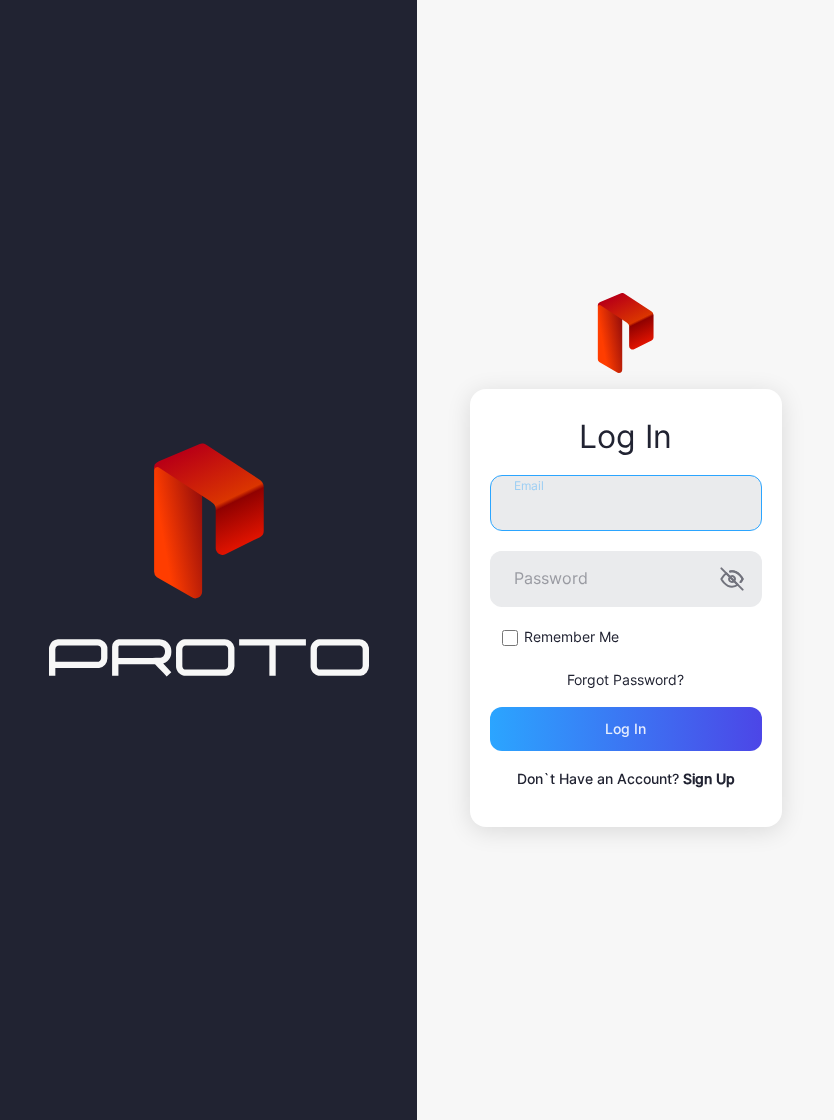 click on "Email" at bounding box center (626, 503) 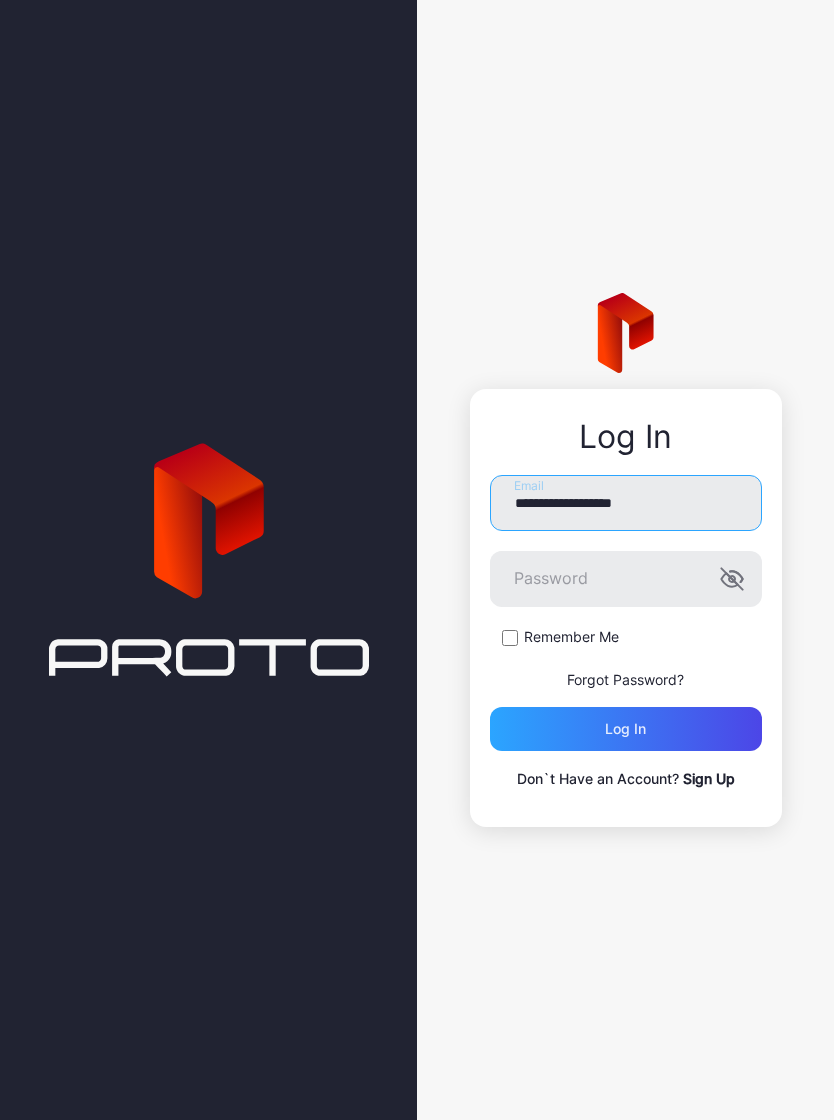 type on "**********" 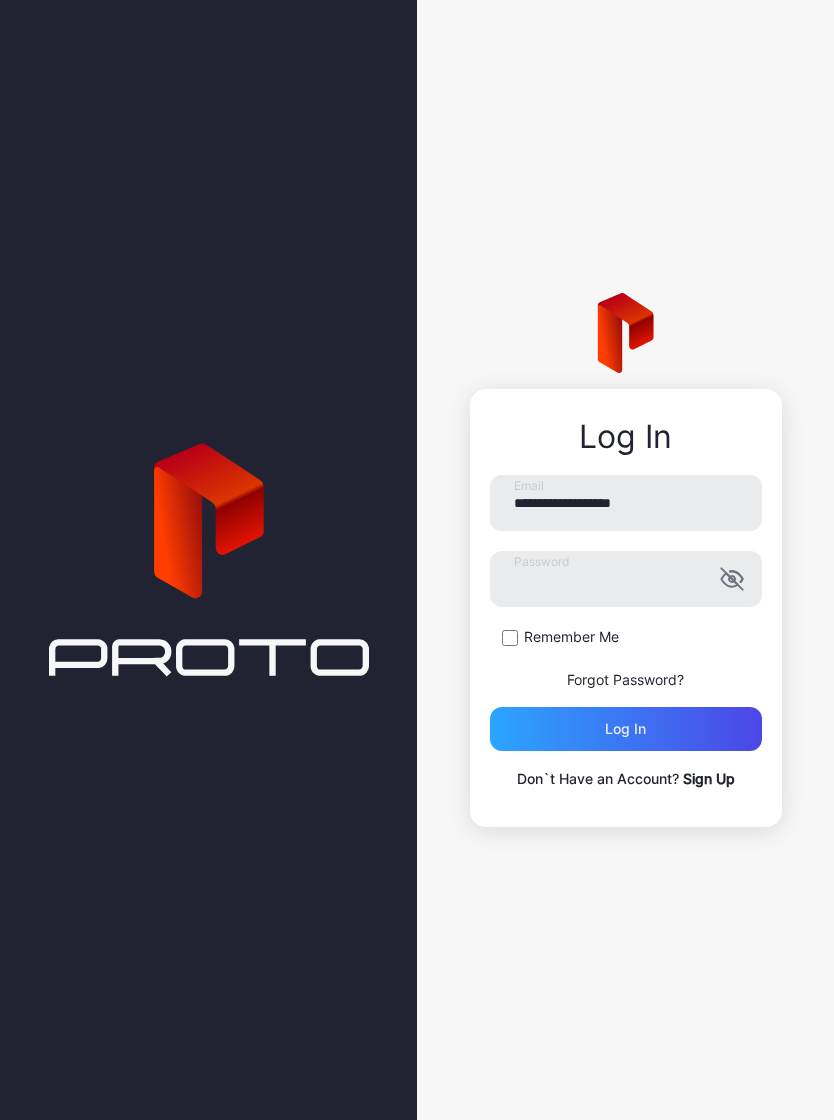 click 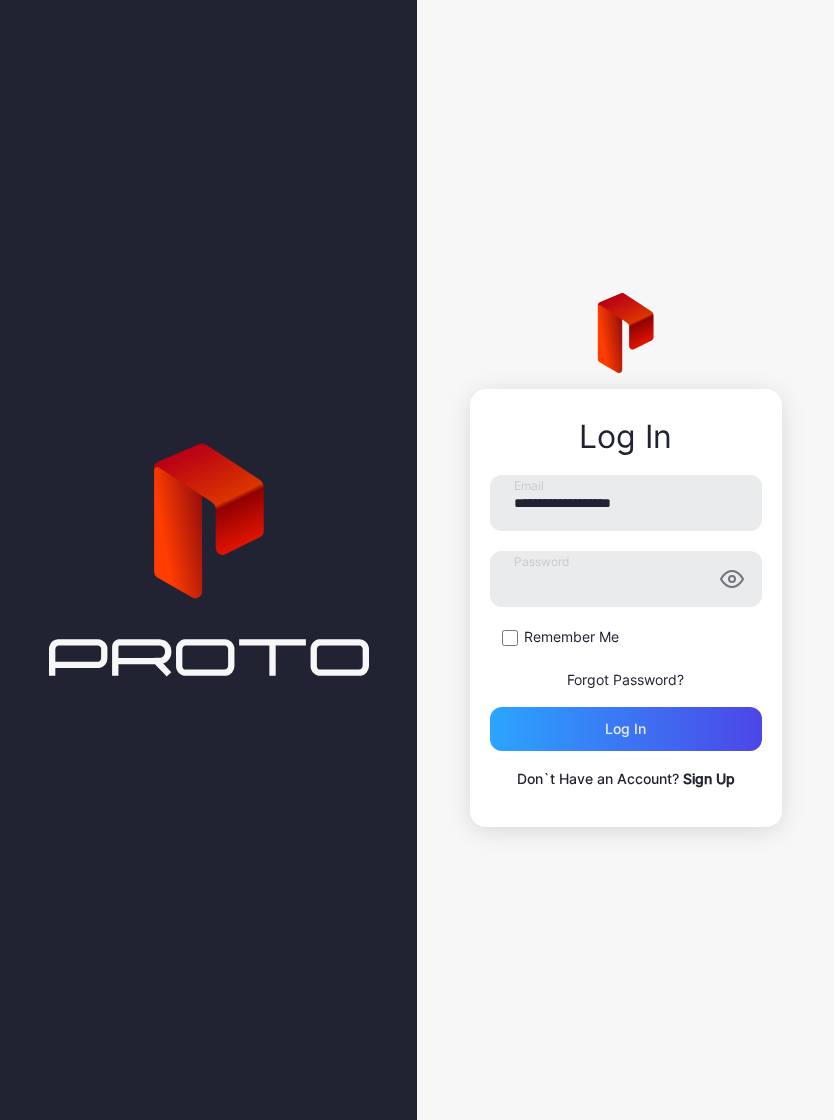 click on "Log in" at bounding box center (626, 729) 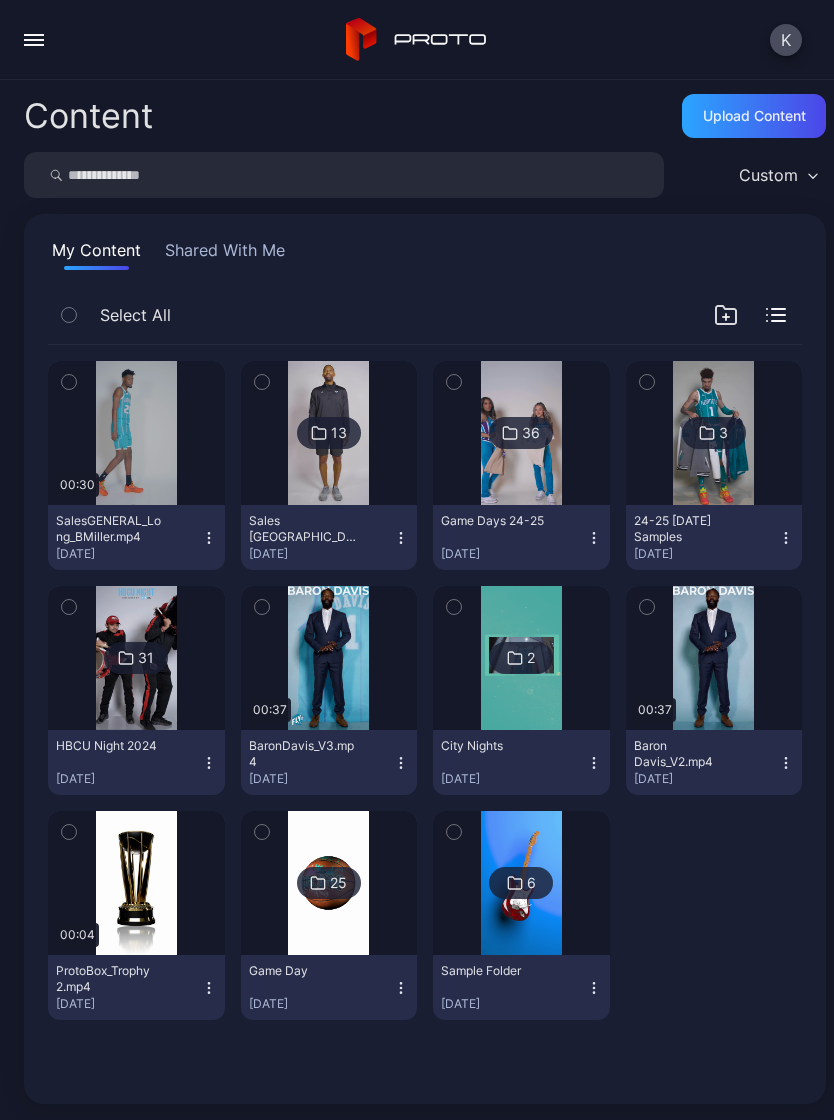 click on "Shared With Me" at bounding box center [225, 254] 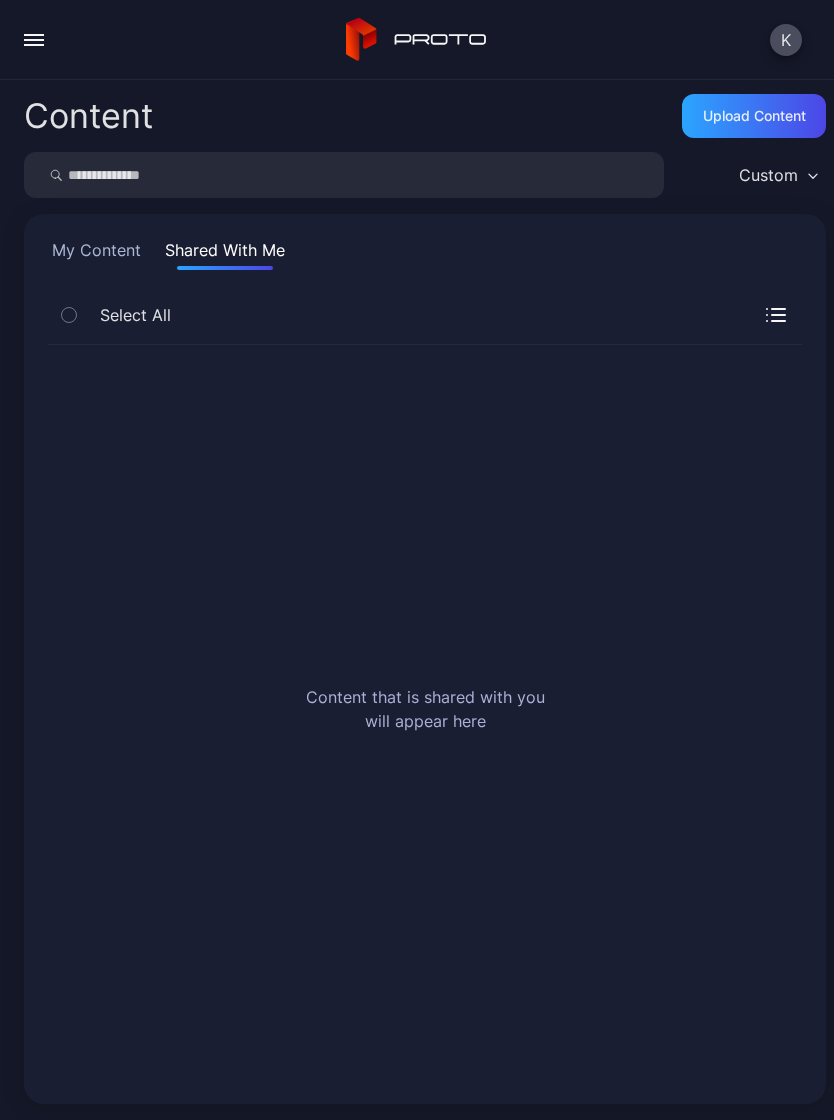 click on "My Content" at bounding box center [96, 254] 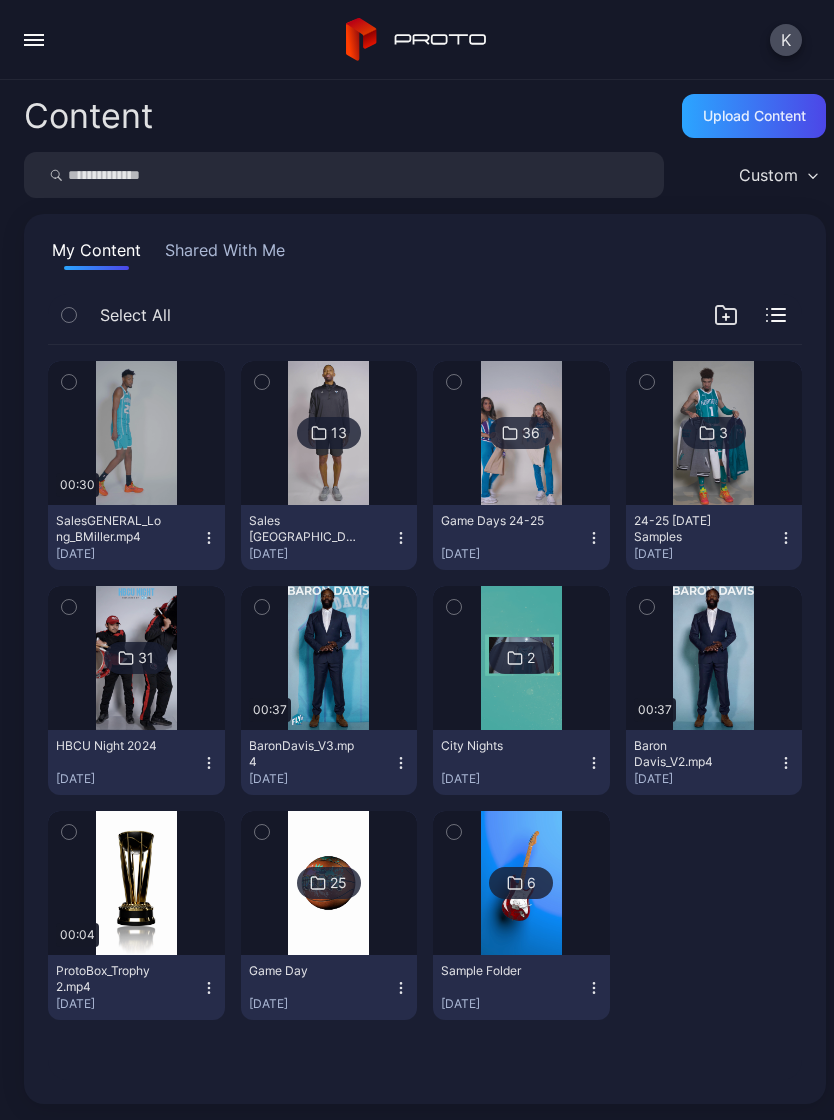 click on "Shared With Me" at bounding box center [225, 254] 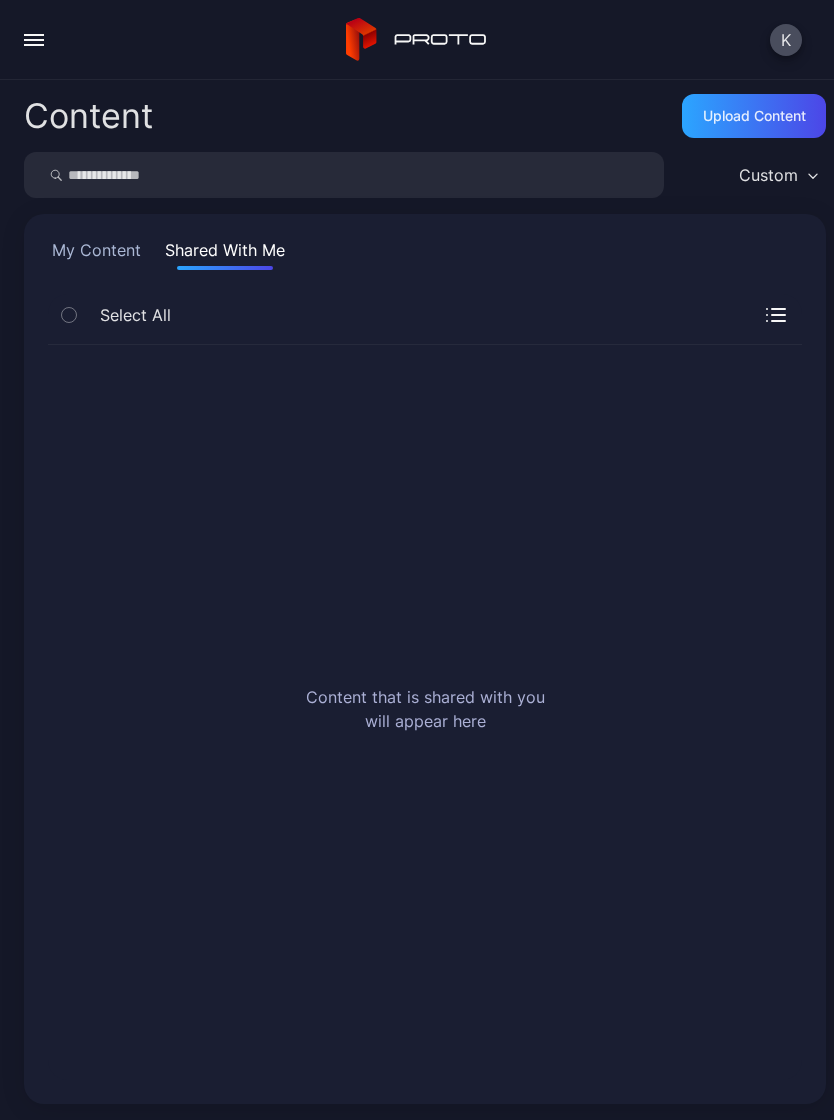 click on "My Content" at bounding box center (96, 254) 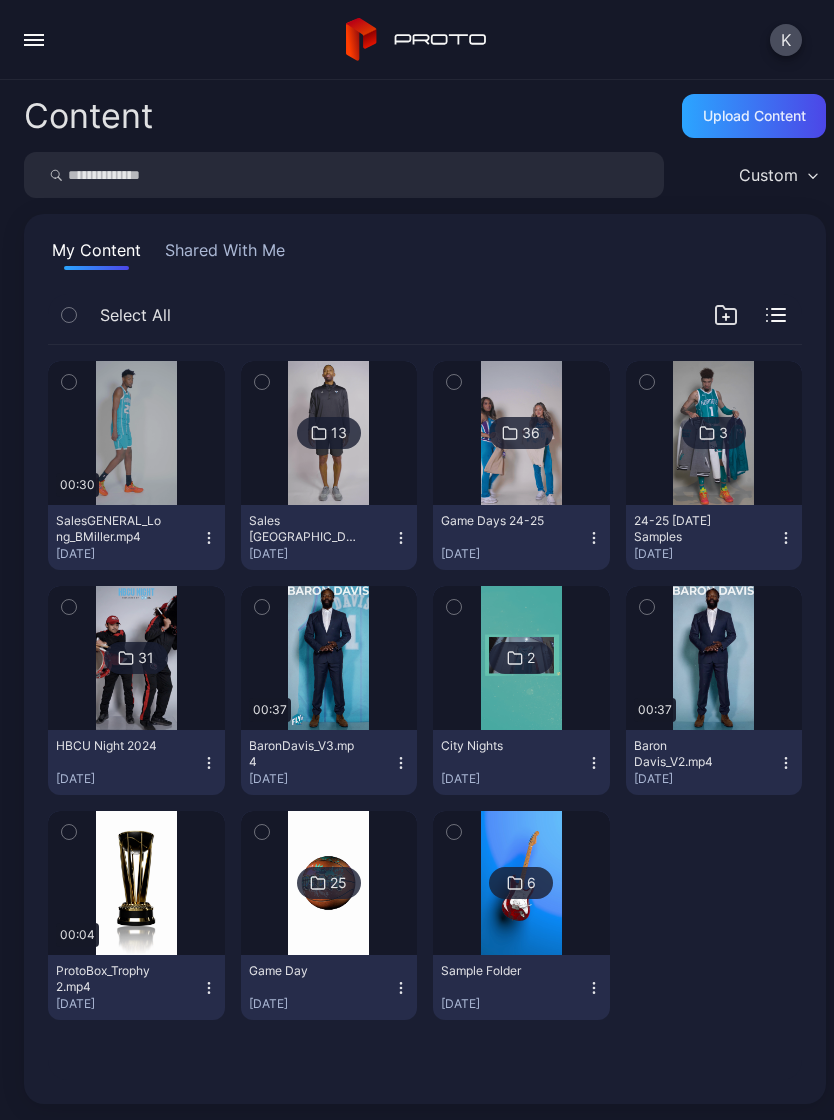 click at bounding box center [34, 40] 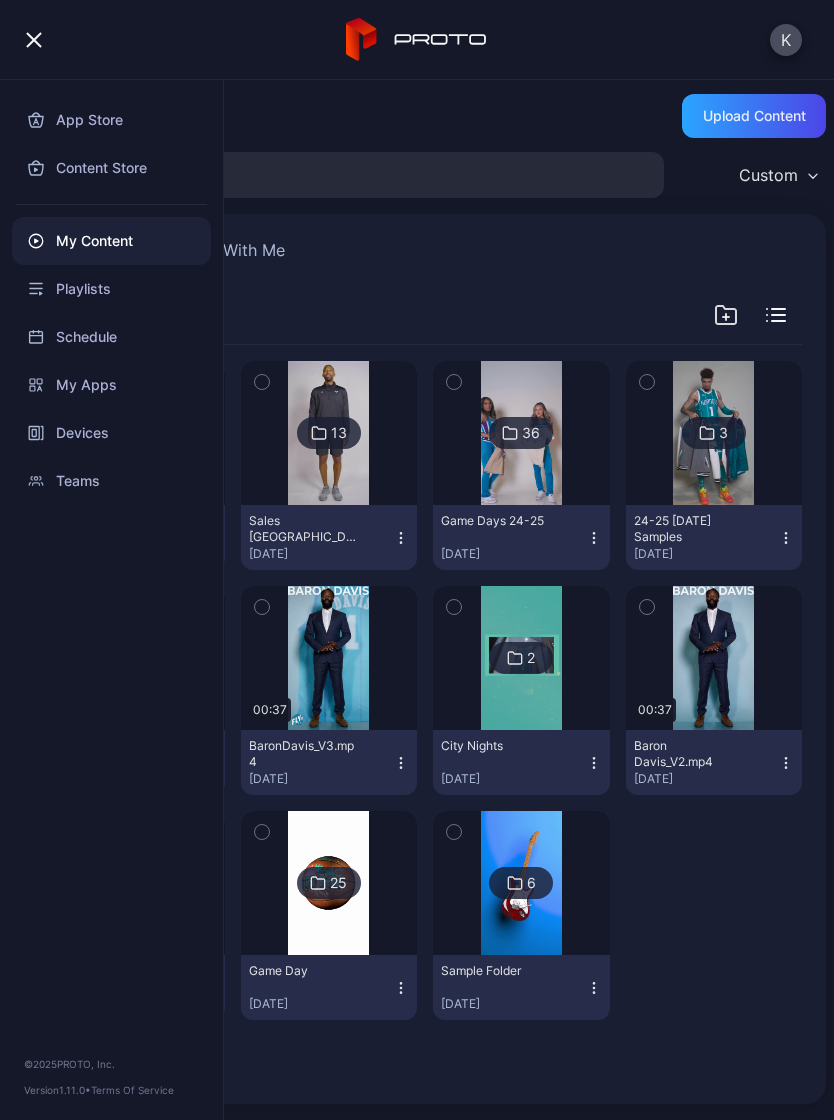 click on "Playlists" at bounding box center (111, 289) 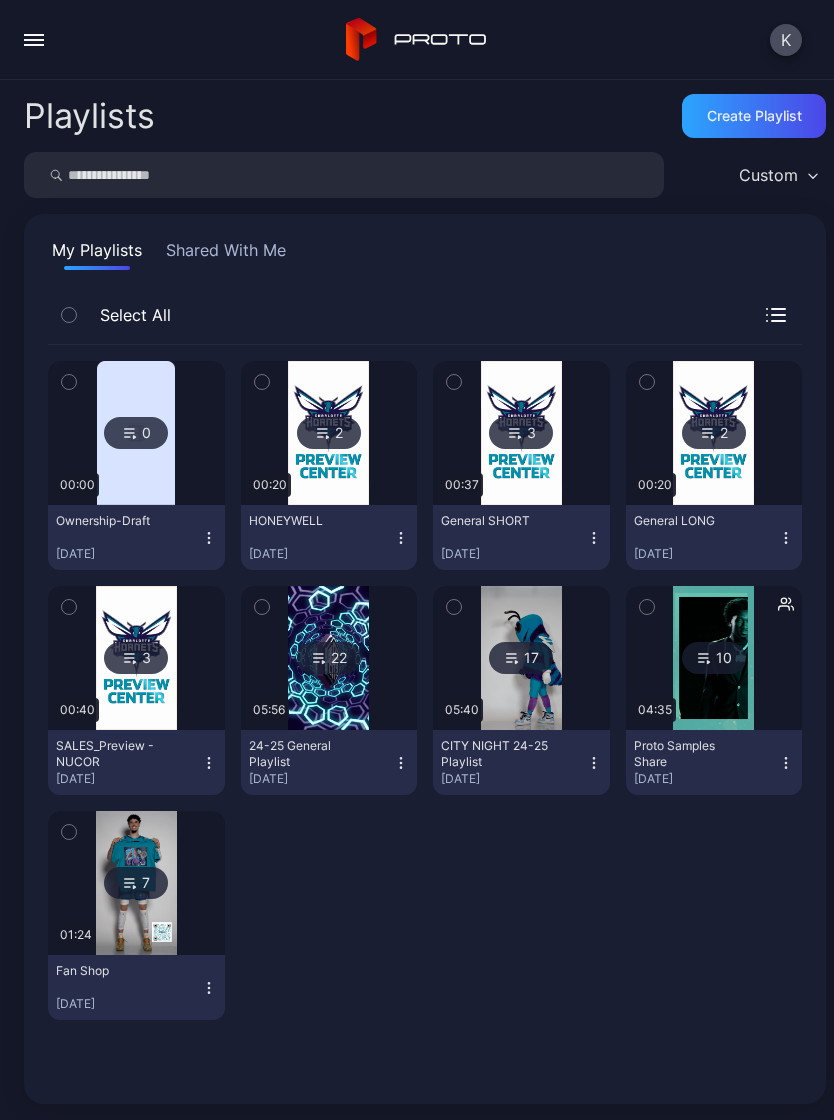 click at bounding box center [34, 40] 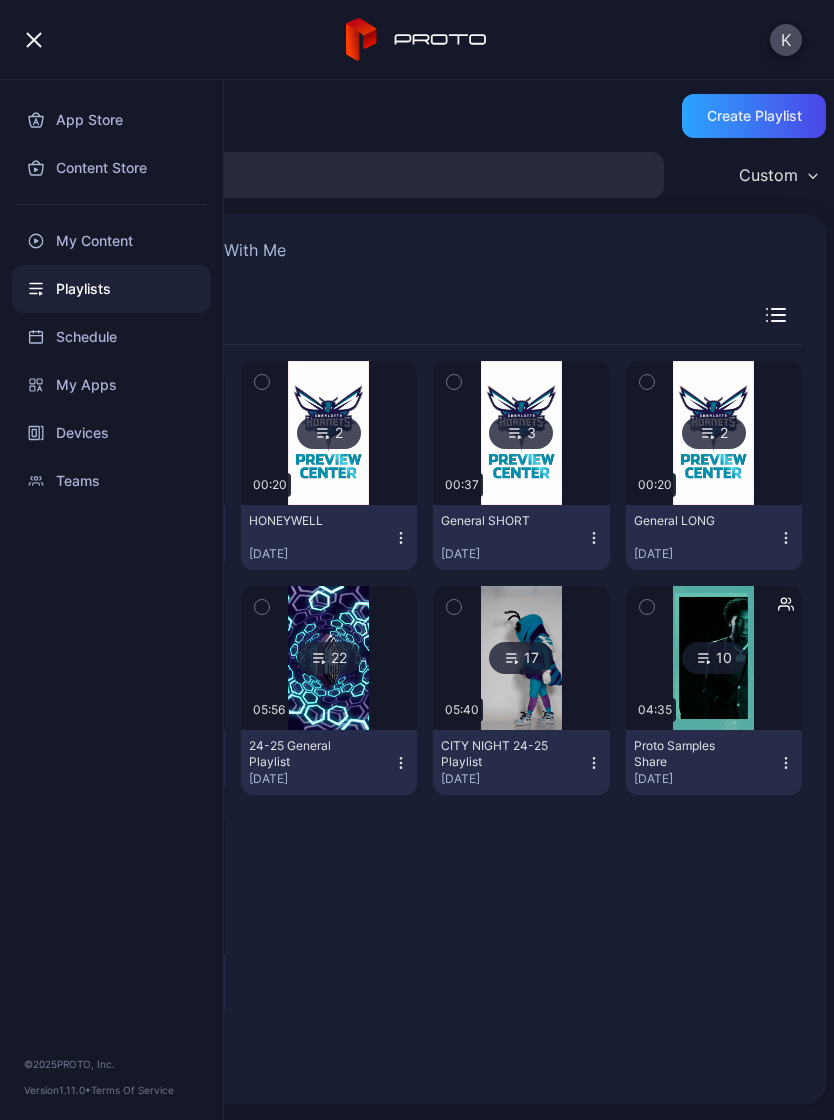 click on "My Content" at bounding box center (111, 241) 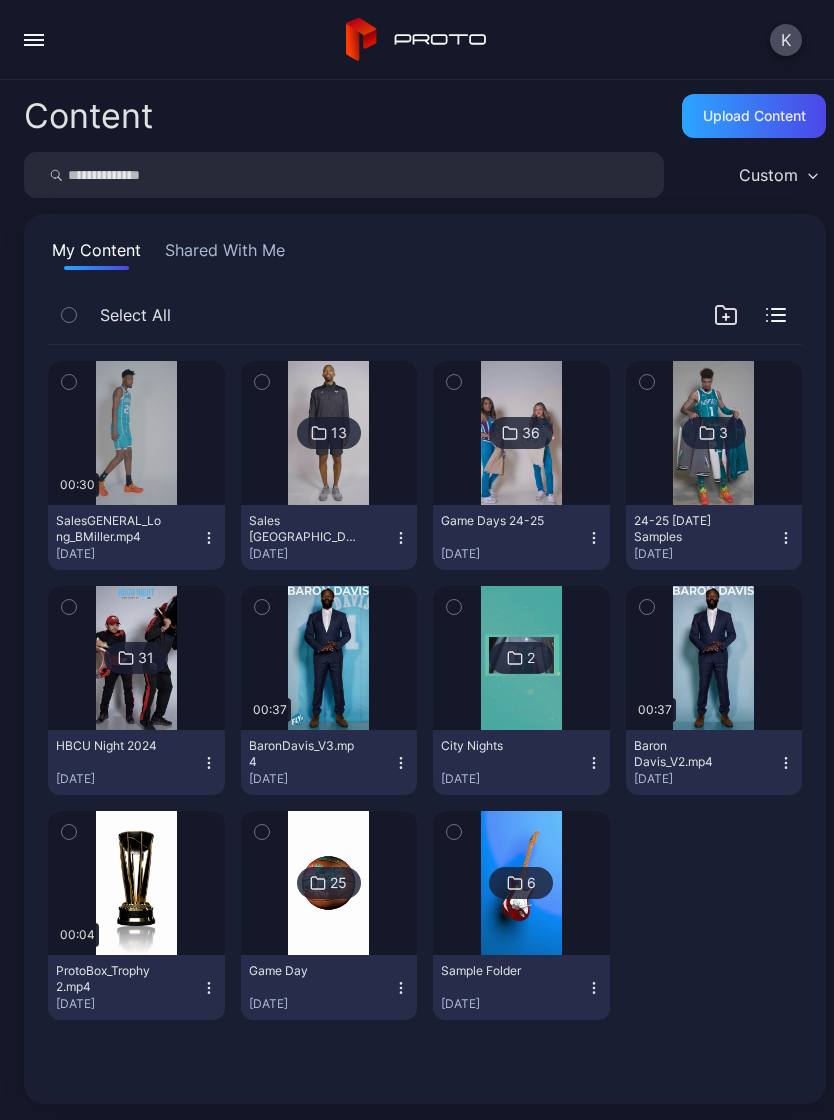 click on "Shared With Me" at bounding box center (225, 254) 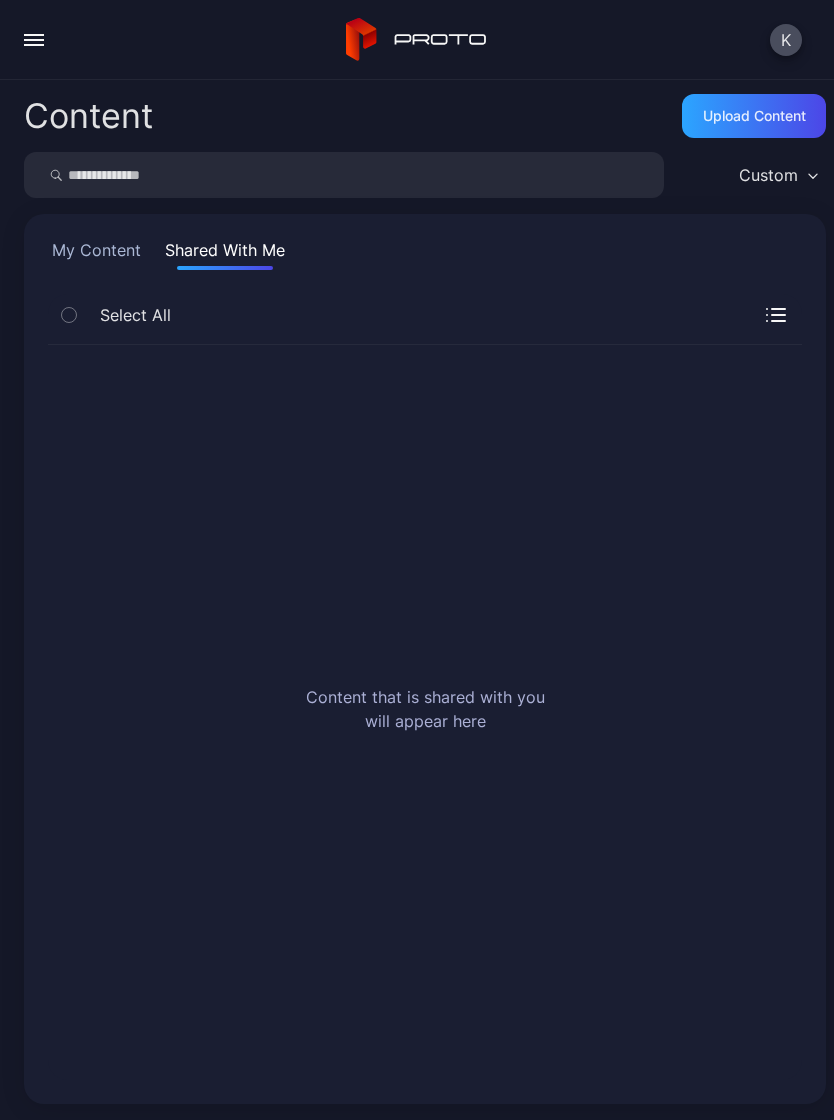 click on "My Content" at bounding box center [96, 254] 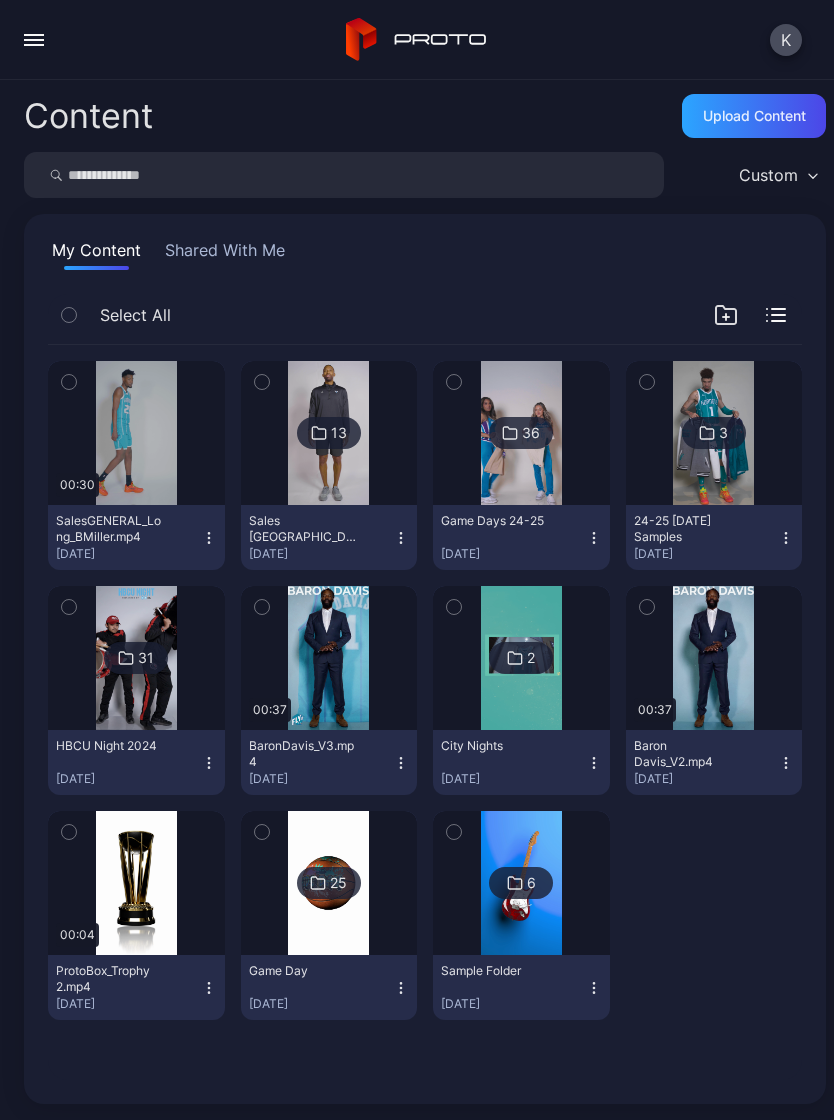 click at bounding box center (34, 45) 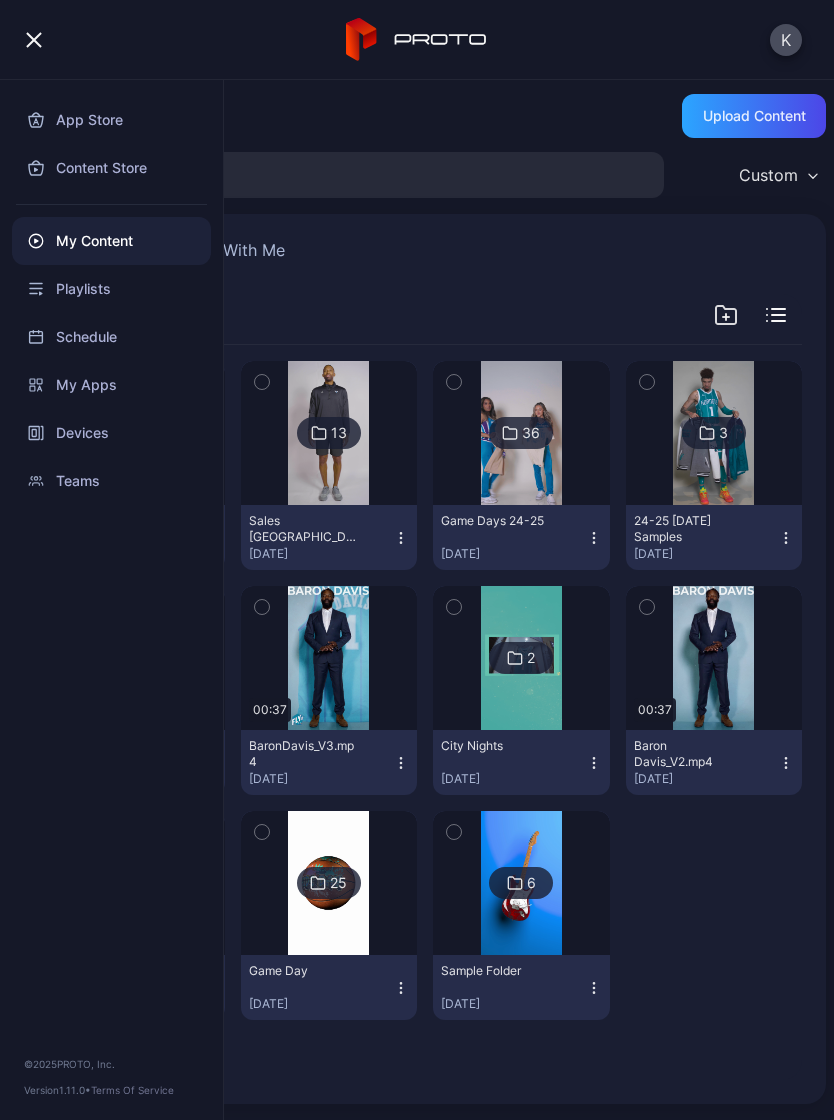 click on "Devices" at bounding box center [111, 433] 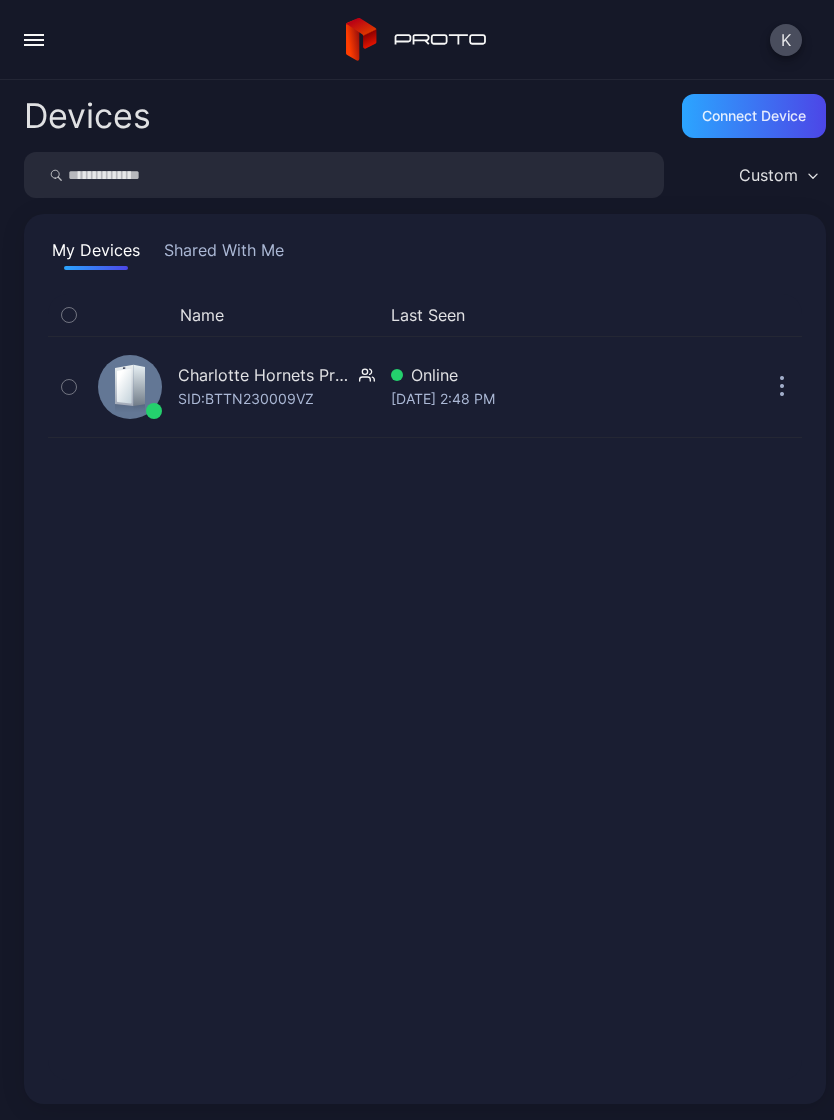 click at bounding box center (34, 40) 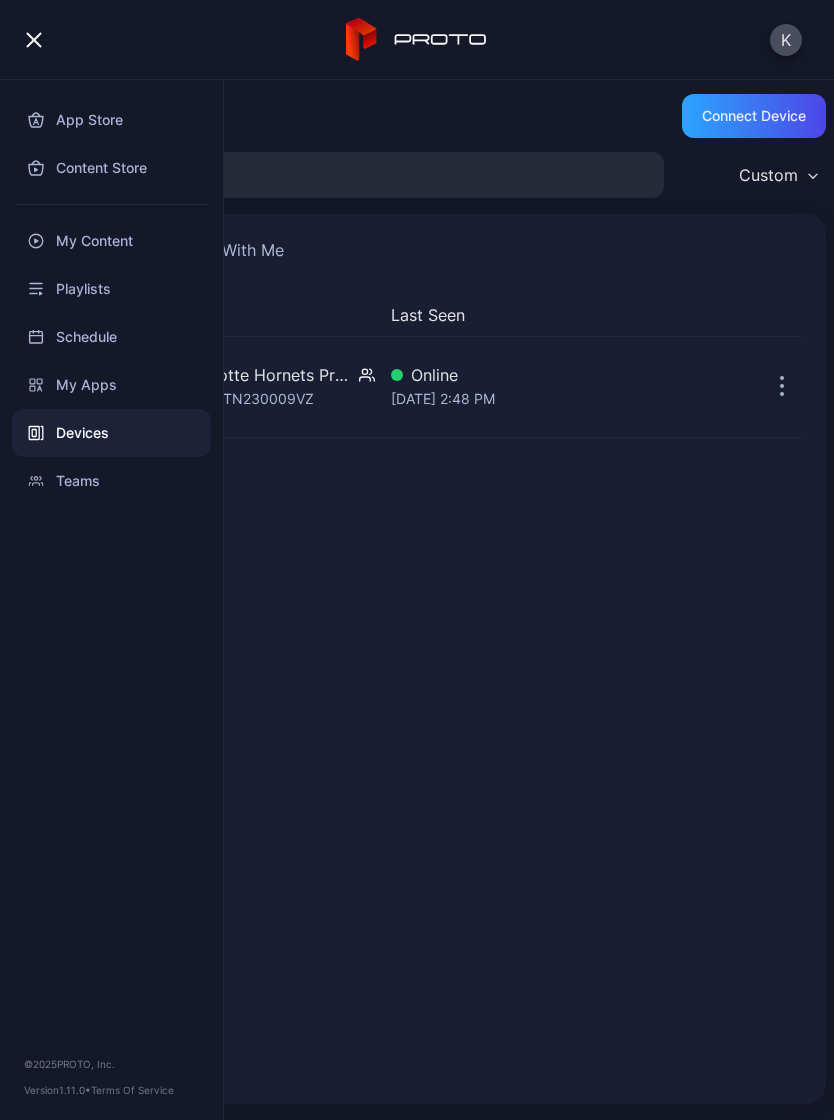click on "Teams" at bounding box center [111, 481] 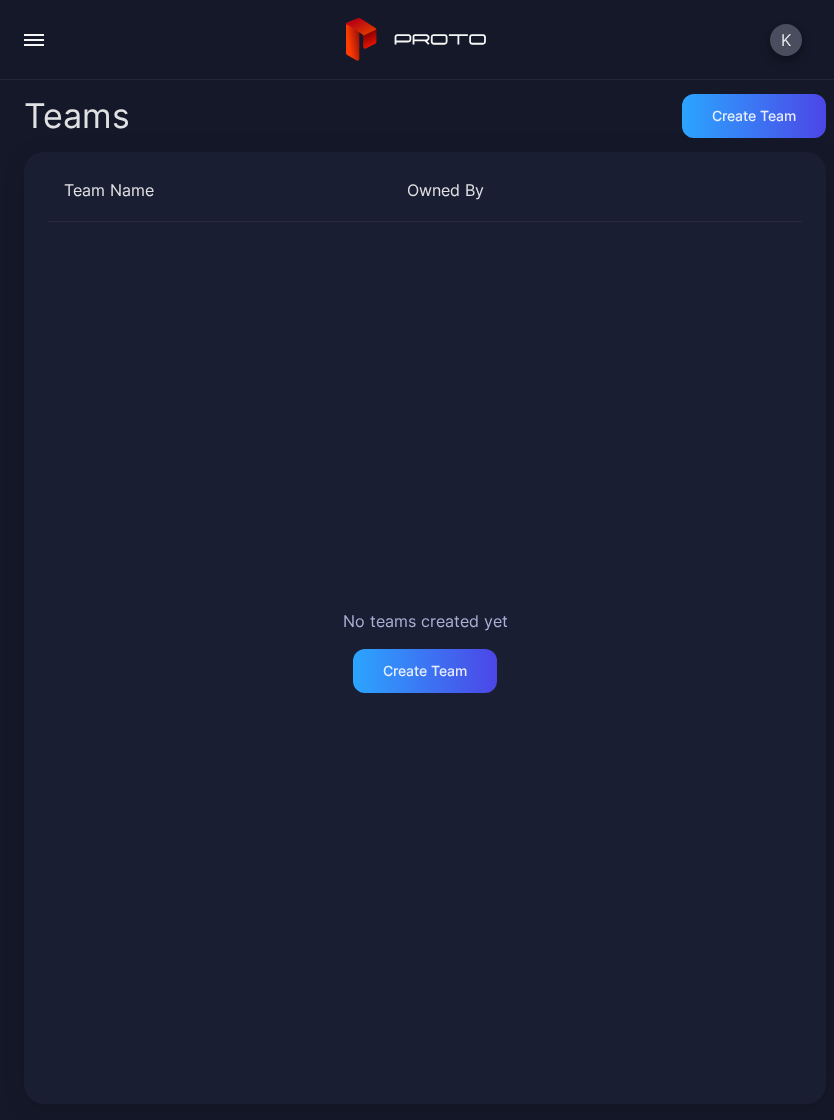 click at bounding box center [34, 35] 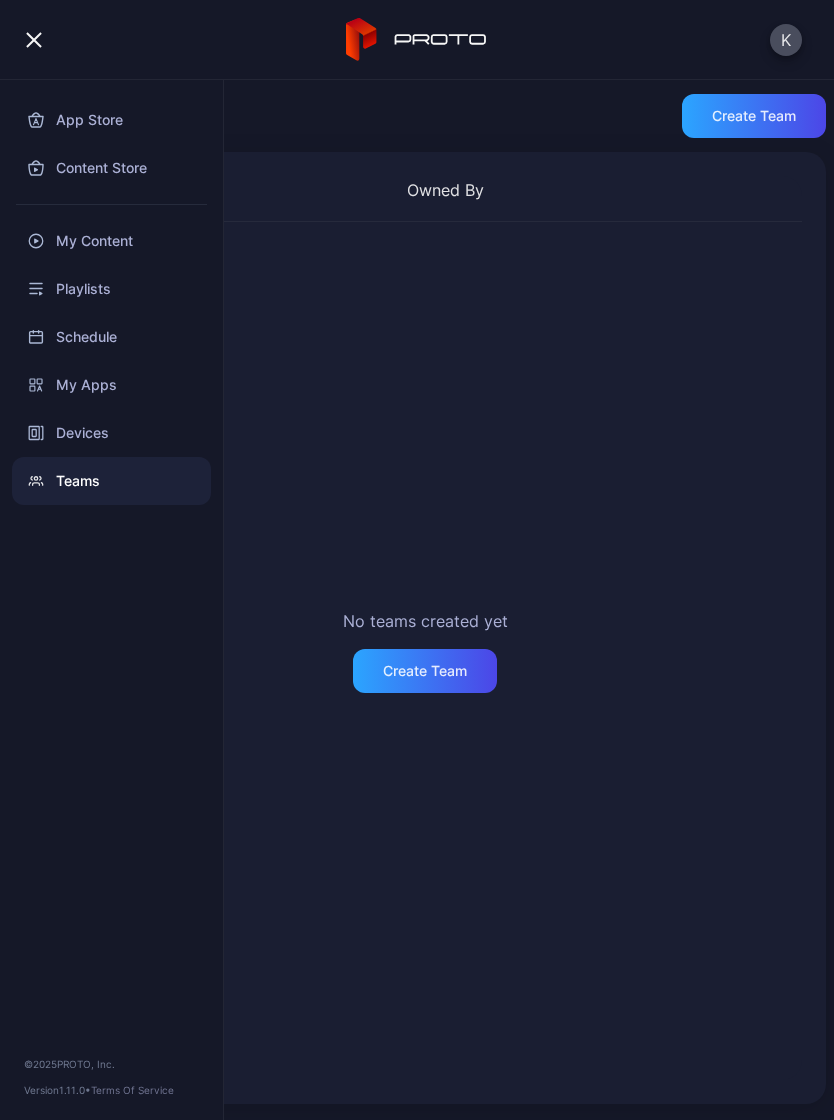 click on "My Content" at bounding box center [111, 241] 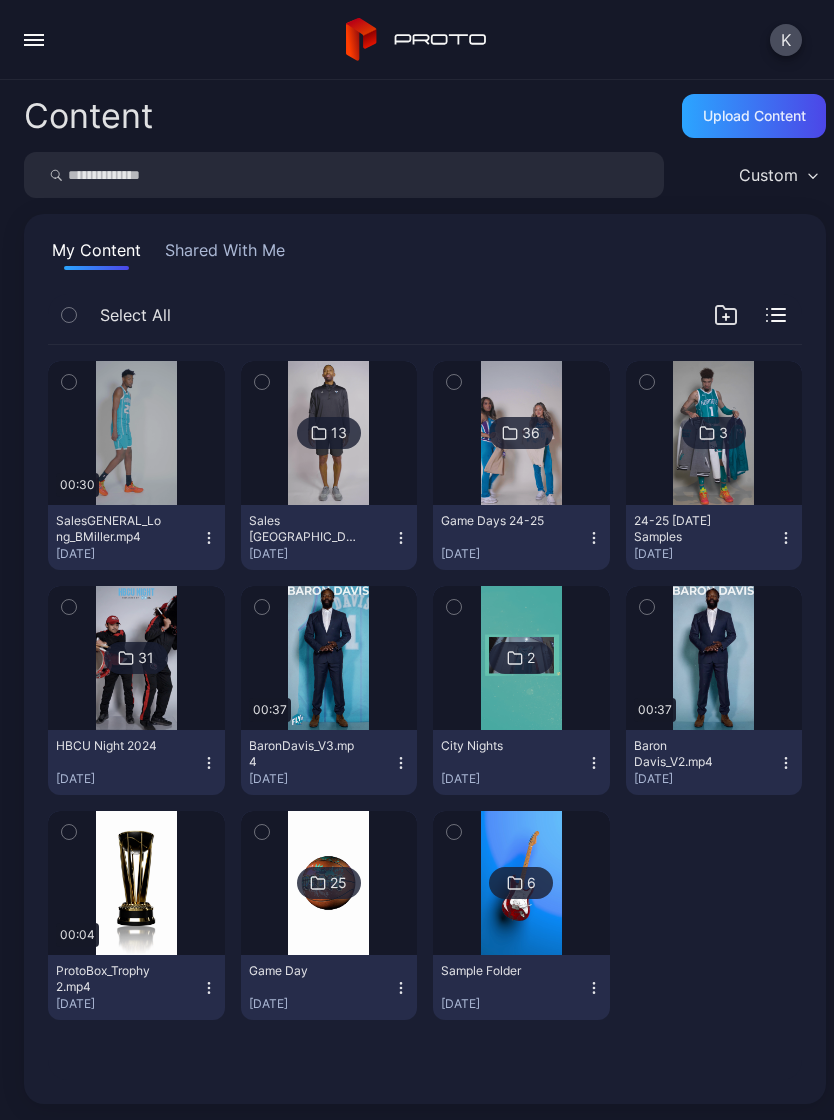 click on "[DATE]" at bounding box center (321, 554) 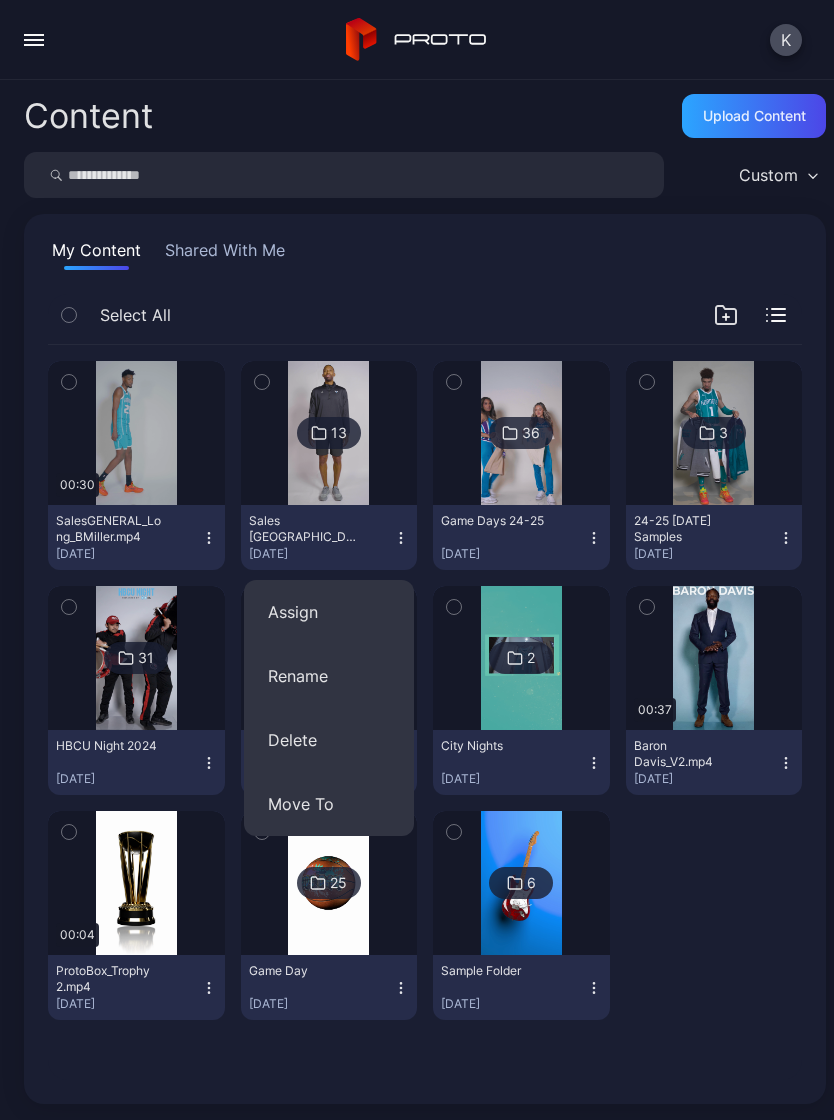 click on "Sales [GEOGRAPHIC_DATA]" at bounding box center [304, 529] 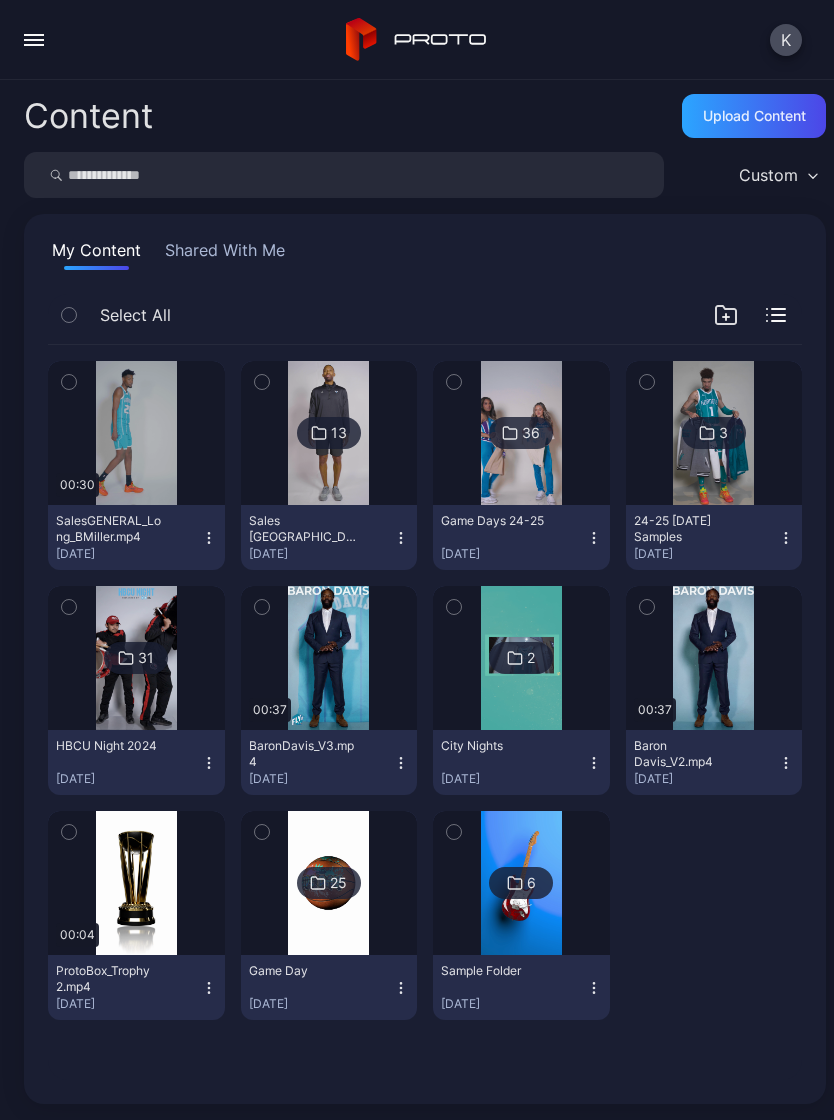 click on "Sales [GEOGRAPHIC_DATA]" at bounding box center [304, 529] 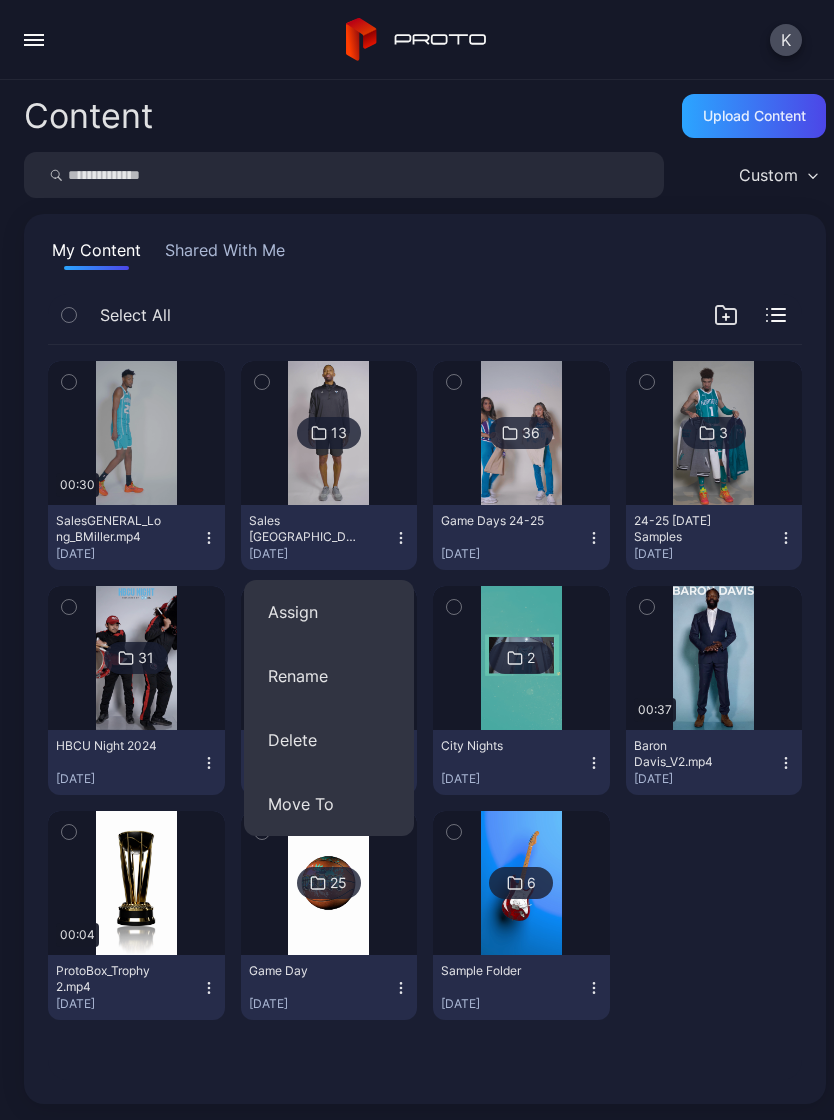 click at bounding box center [328, 433] 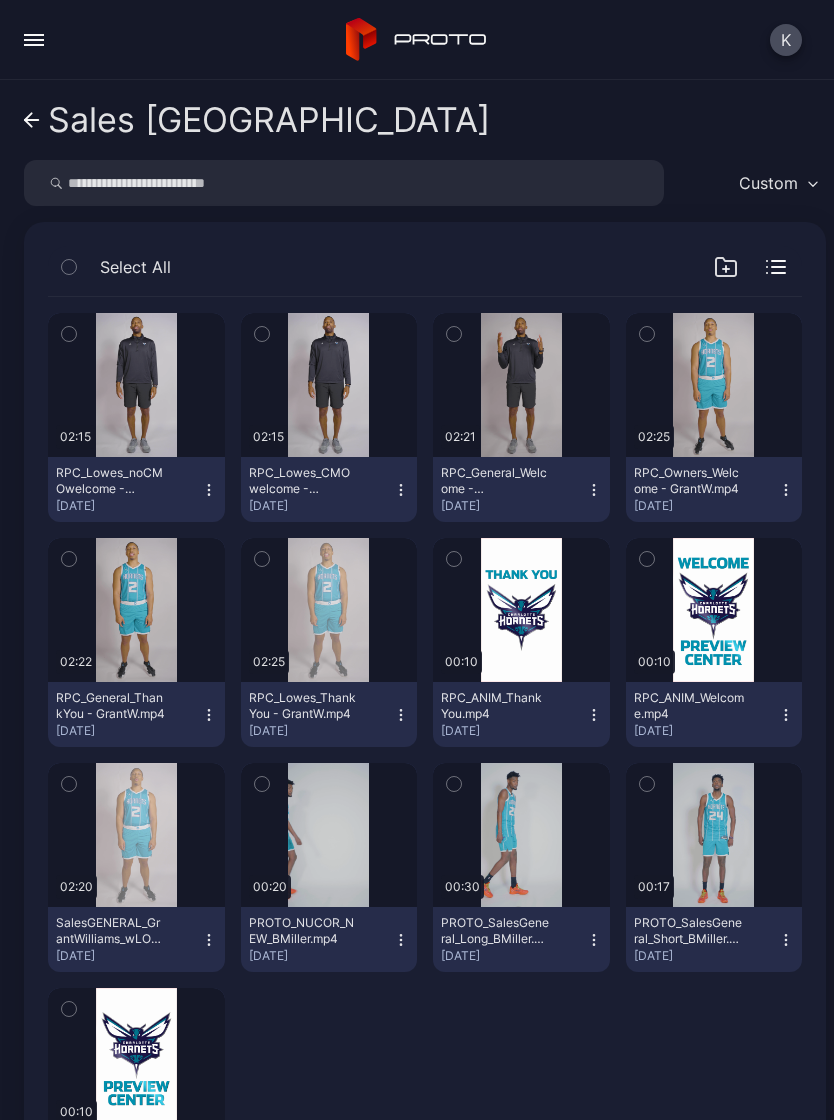 click on "RPC_Lowes_noCMOwelcome - CoachLee.mp4" at bounding box center (111, 481) 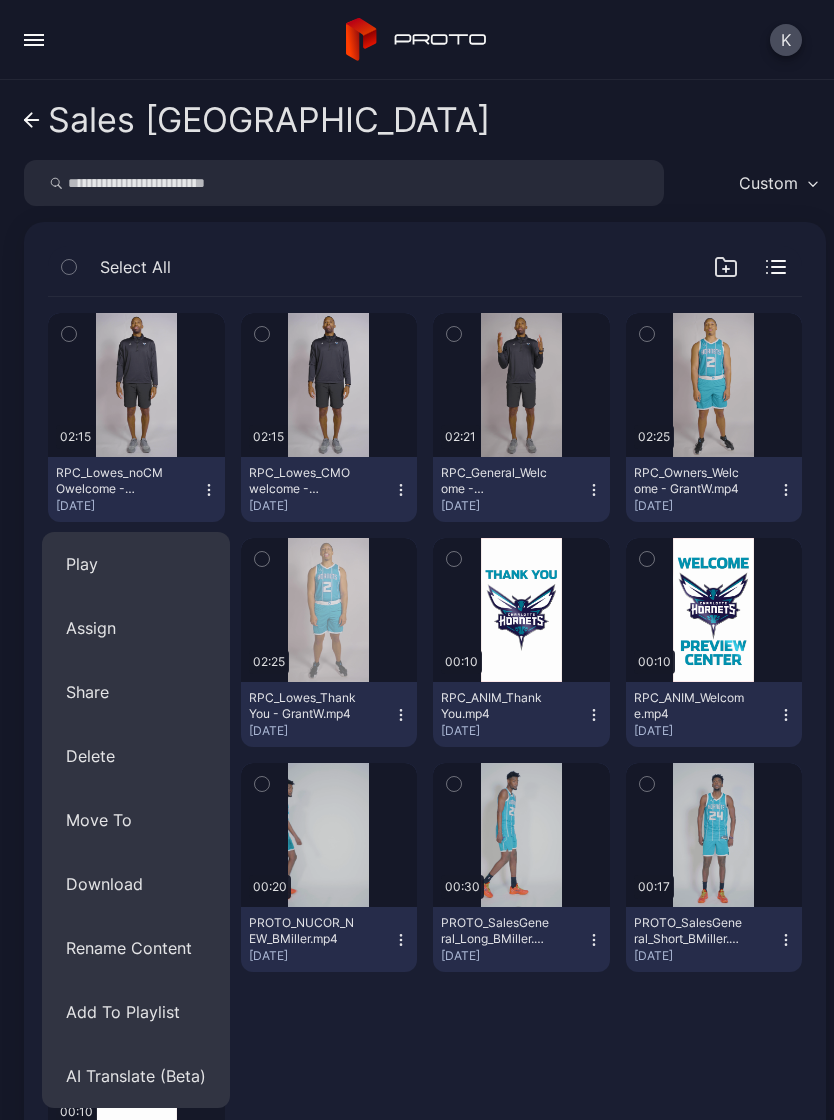 click on "Preview" at bounding box center (136, 385) 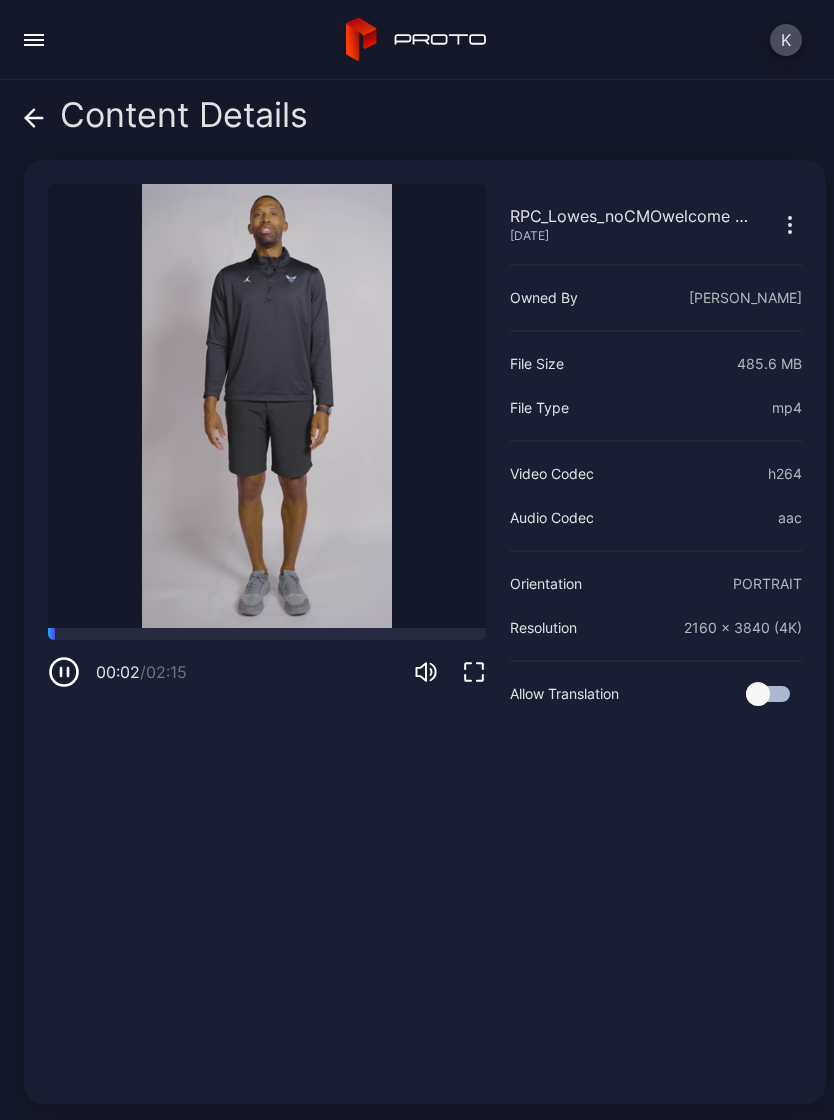 click on "Sorry, your browser doesn‘t support embedded videos" at bounding box center (267, 406) 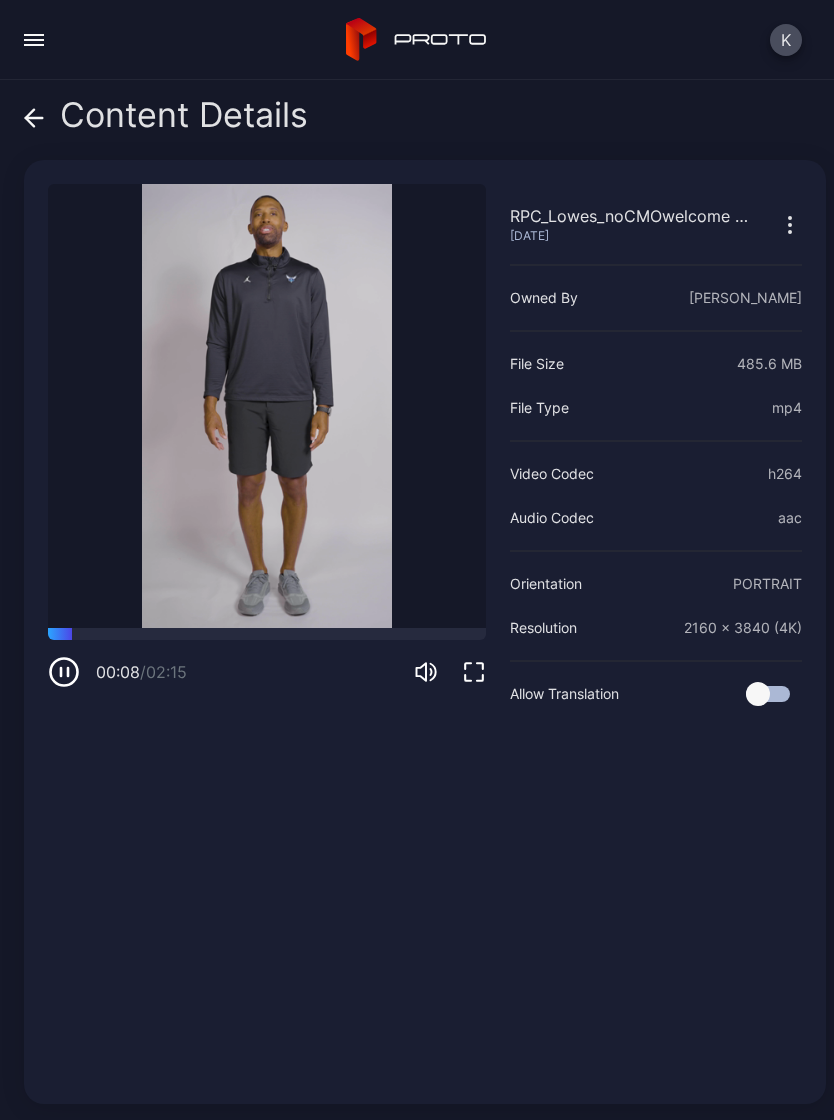 click 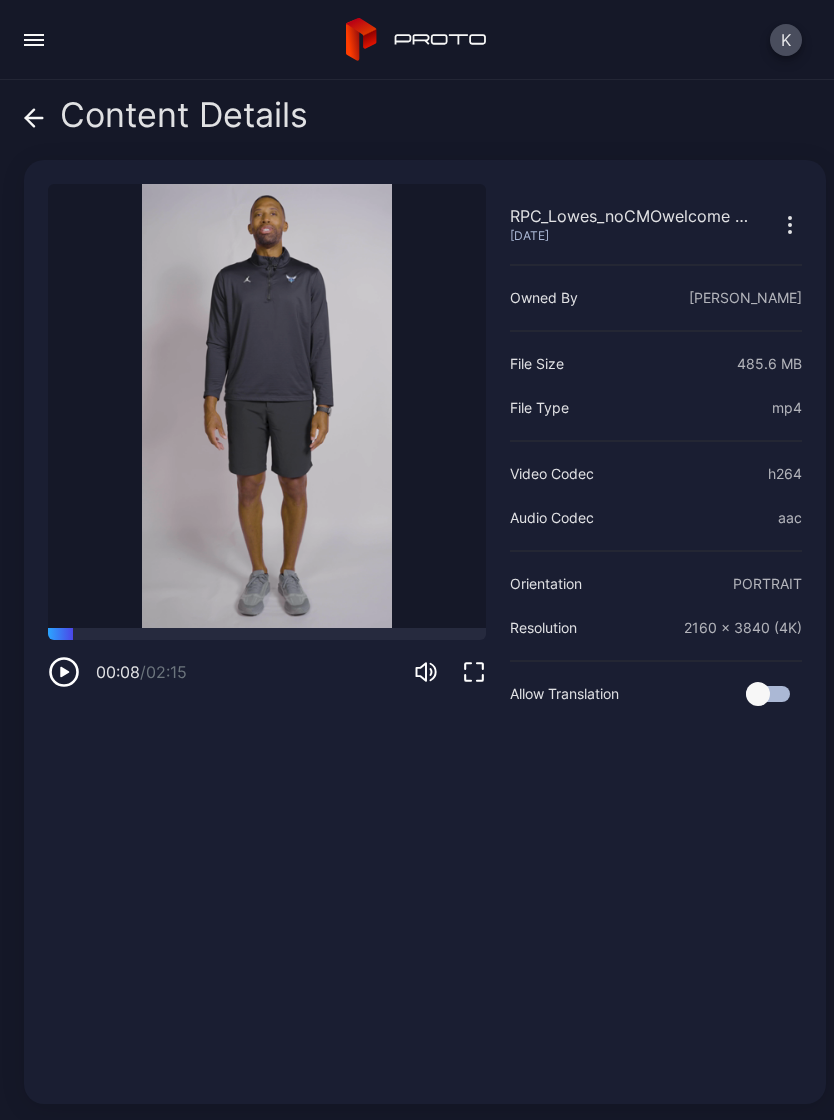 click on "Content Details" at bounding box center (166, 120) 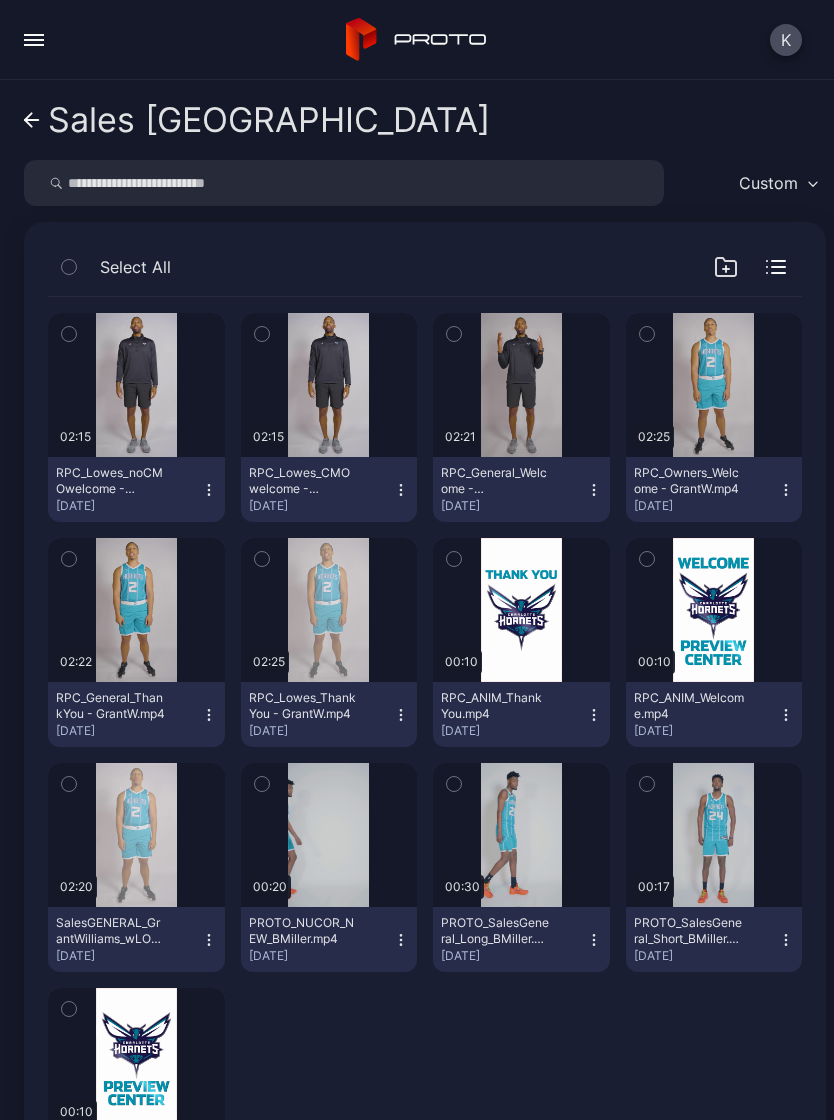 click on "RPC_Lowes_CMOwelcome - CoachLee.mp4 [DATE]" at bounding box center [329, 489] 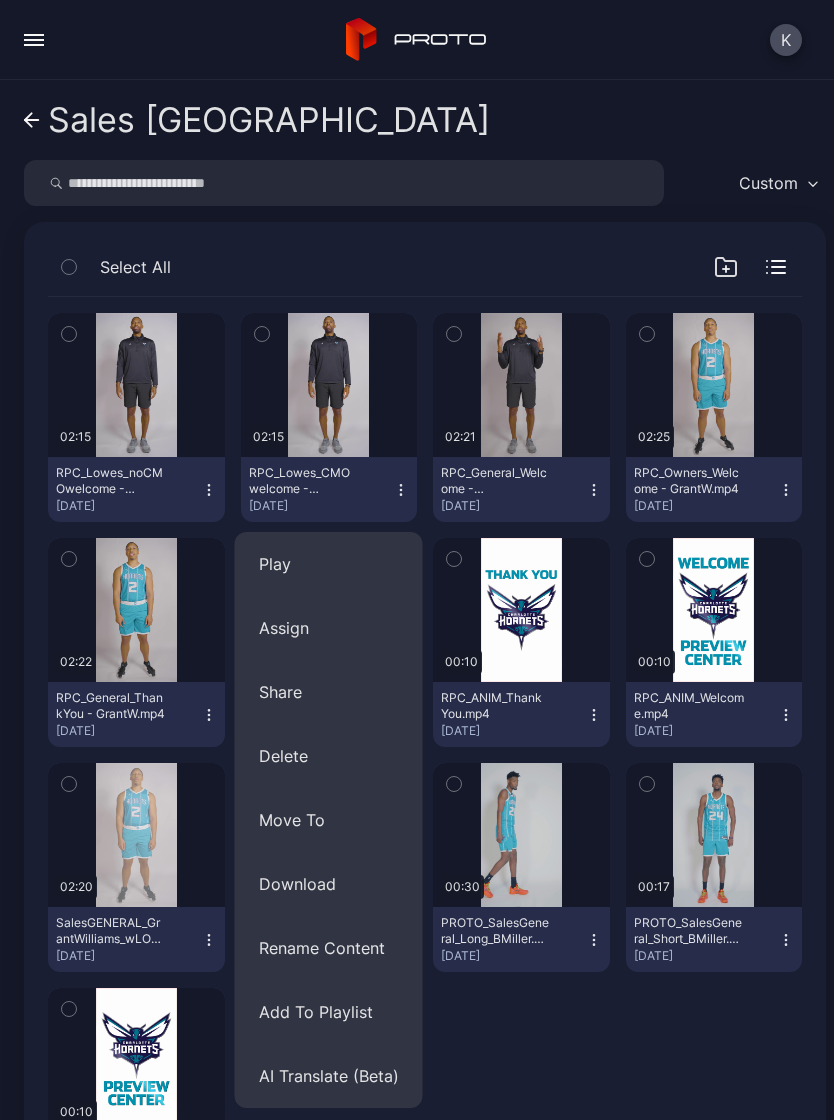click on "Preview 02:15 RPC_Lowes_noCMOwelcome - CoachLee.mp4 [DATE] Preview 02:15 RPC_Lowes_CMOwelcome - CoachLee.mp4 [DATE] Preview 02:21 RPC_General_Welcome - CoachLee.mp4 [DATE] Preview 02:25 RPC_Owners_Welcome - GrantW.mp4 [DATE] Preview 02:22 RPC_General_ThankYou - GrantW.mp4 [DATE] Preview 02:25 RPC_Lowes_ThankYou - GrantW.mp4 [DATE] Preview 00:10 RPC_ANIM_Thank You.mp4 [DATE] Preview 00:10 RPC_ANIM_Welcome.mp4 [DATE] Preview 02:20 SalesGENERAL_GrantWilliams_wLOOP__.mp4 [DATE] Preview 00:20 PROTO_NUCOR_NEW_BMiller.mp4 [DATE] Preview 00:30 PROTO_SalesGeneral_Long_BMiller.mp4 [DATE] Preview 00:17 PROTO_SalesGeneral_Short_BMiller.mp4 [DATE] Preview 00:10 Preview Center Proto Box Animation(2).mp4 [DATE]" at bounding box center [425, 755] 